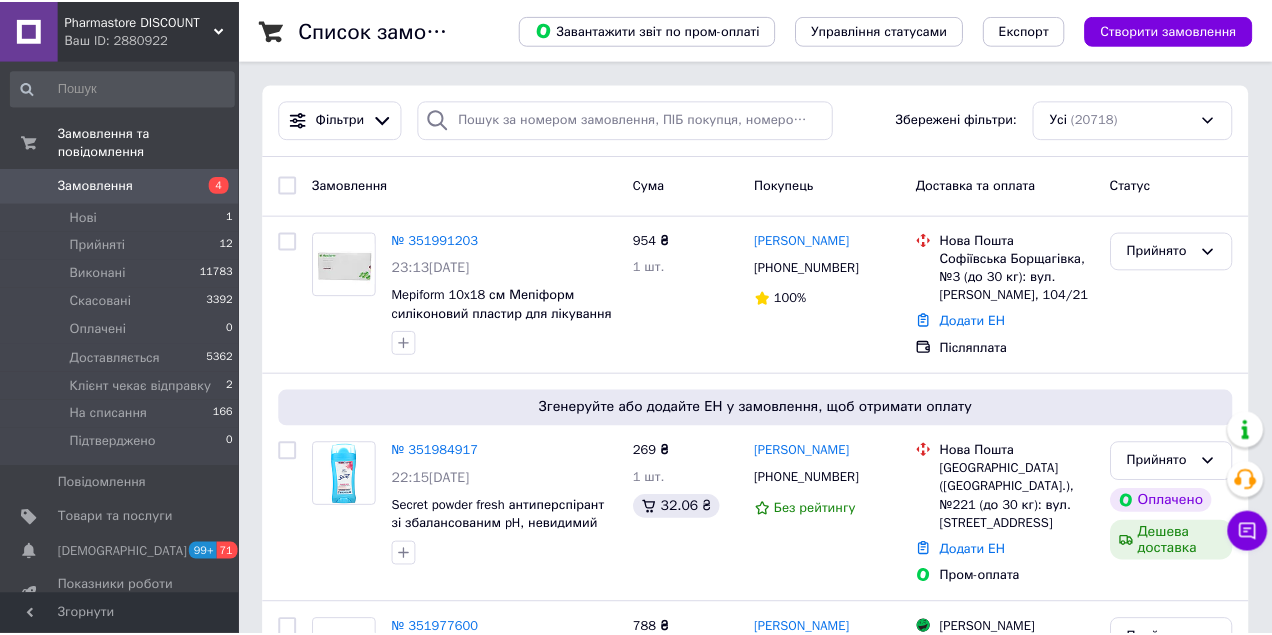 scroll, scrollTop: 0, scrollLeft: 0, axis: both 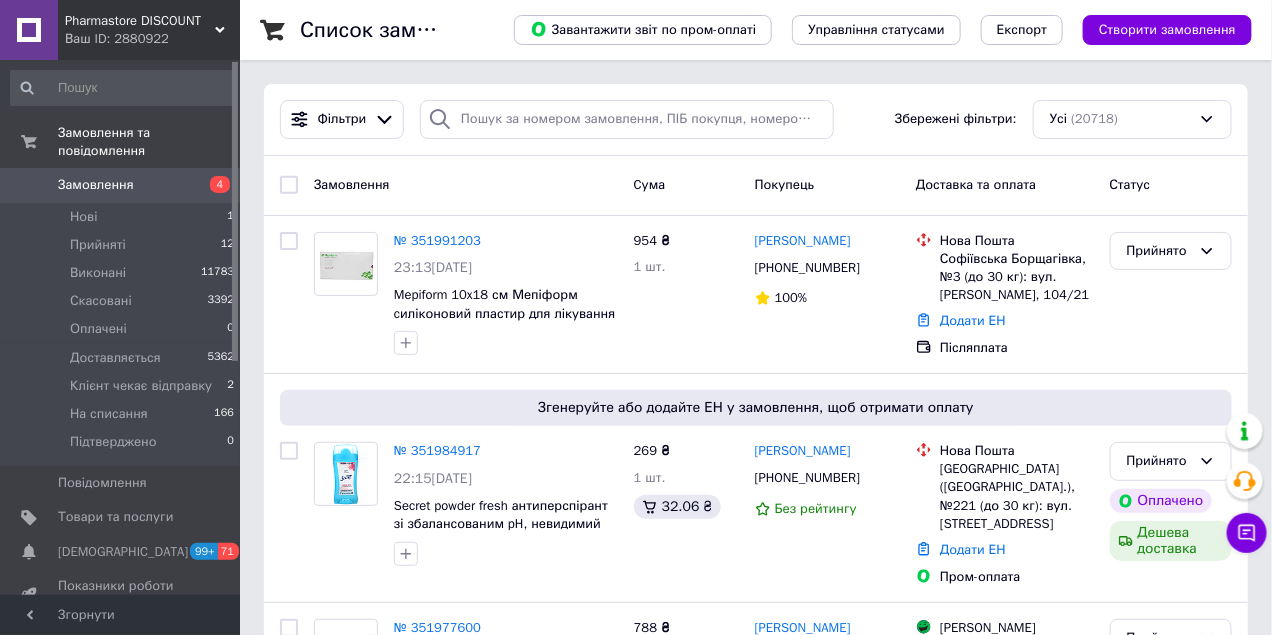 click on "Замовлення" at bounding box center (121, 185) 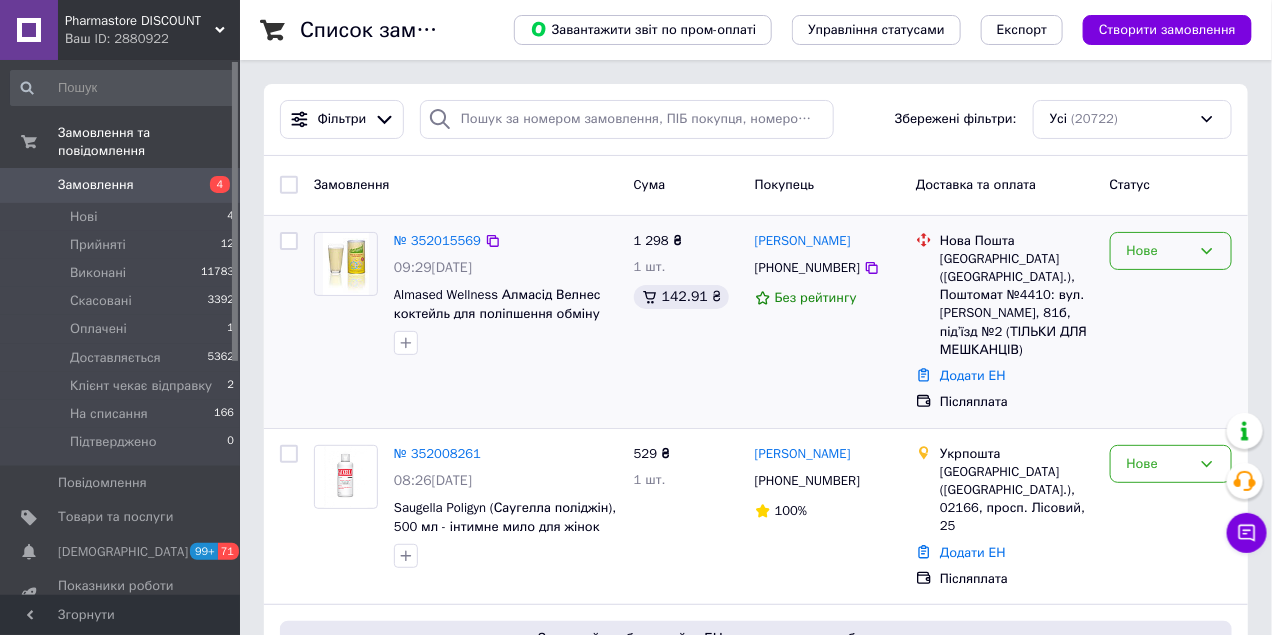 click on "Нове" at bounding box center [1171, 251] 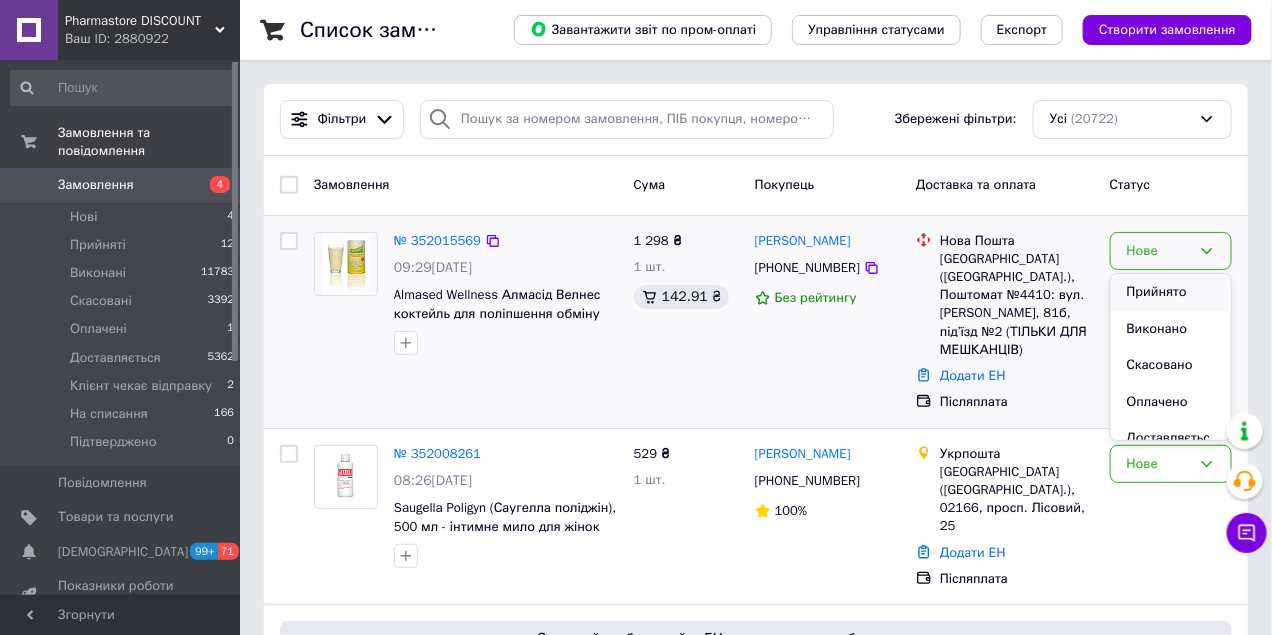 click on "Прийнято" at bounding box center [1171, 292] 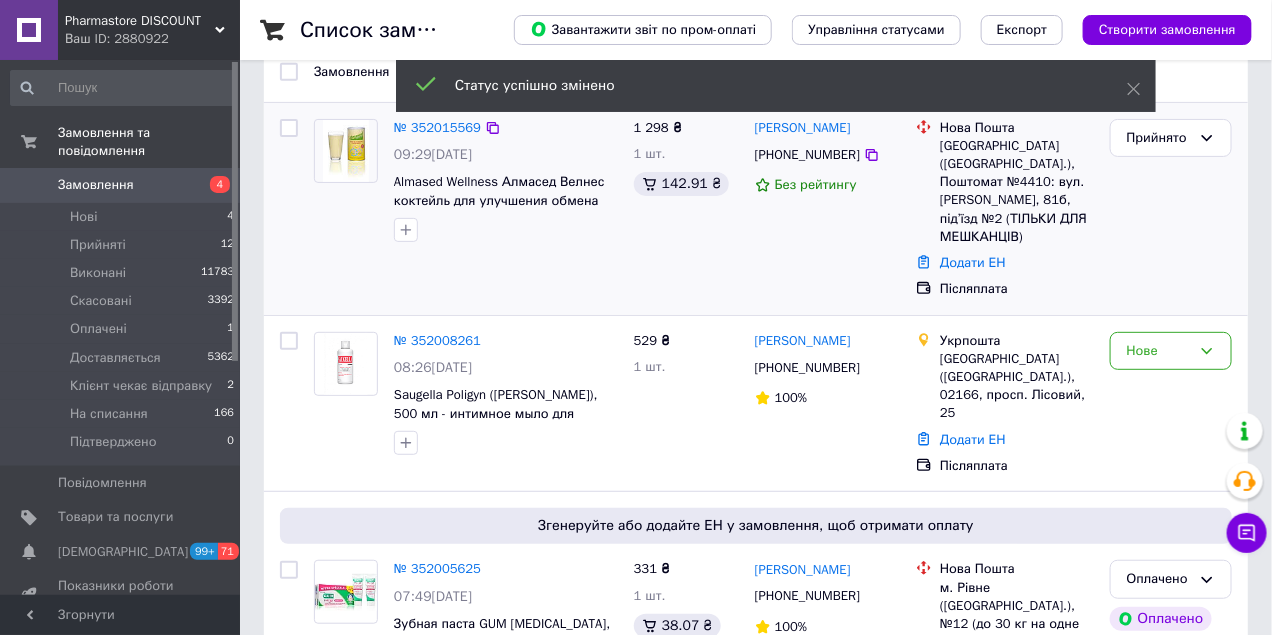 scroll, scrollTop: 150, scrollLeft: 0, axis: vertical 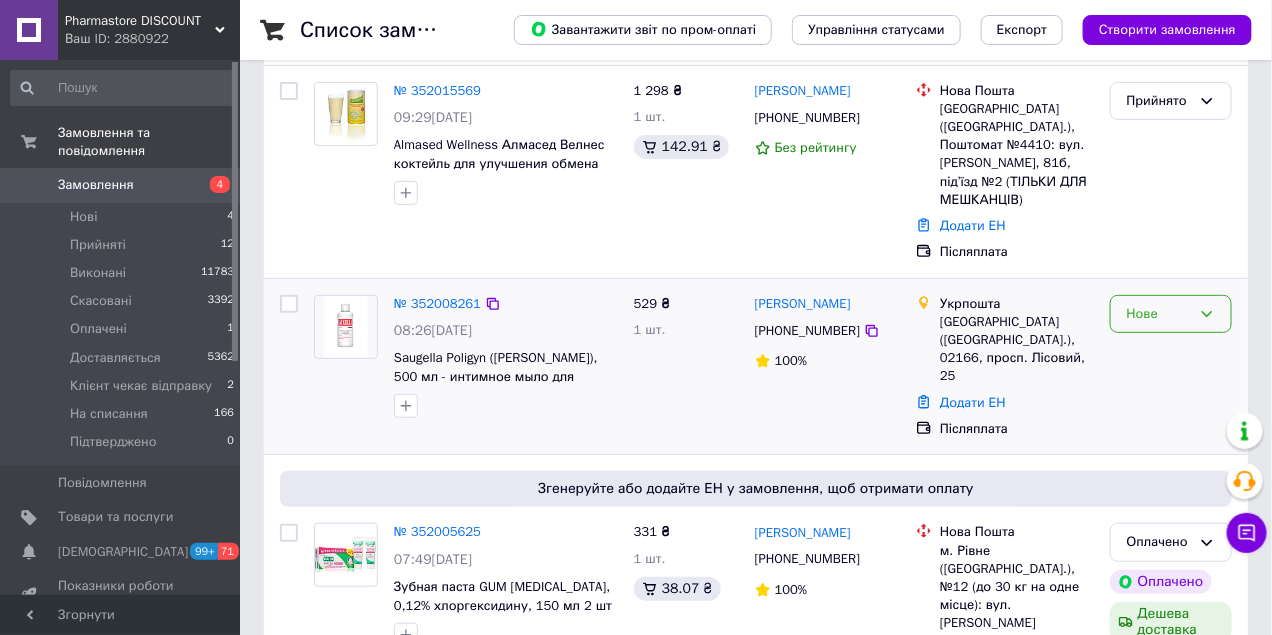 click on "Нове" at bounding box center (1159, 314) 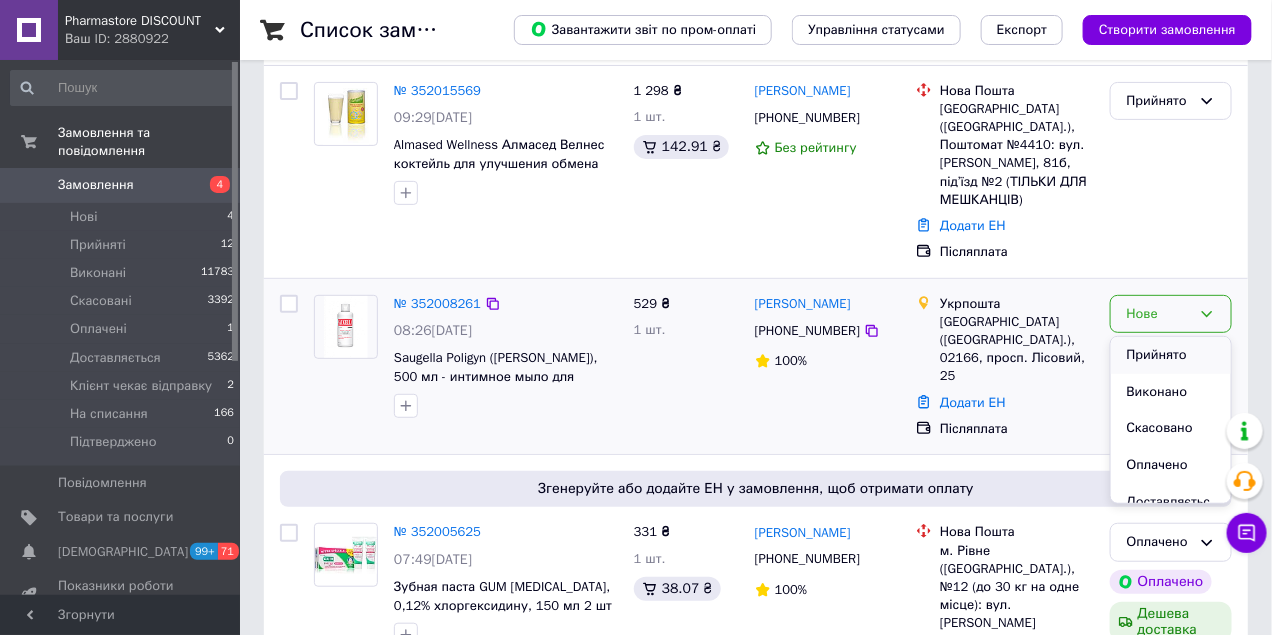 click on "Прийнято" at bounding box center (1171, 355) 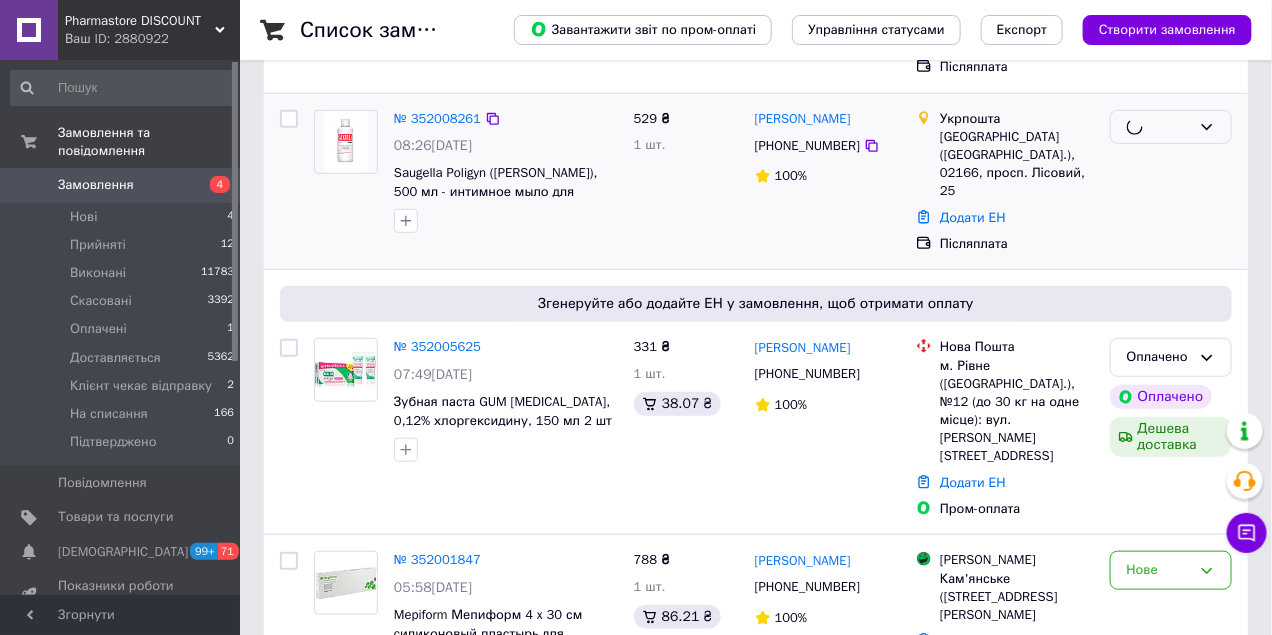 scroll, scrollTop: 350, scrollLeft: 0, axis: vertical 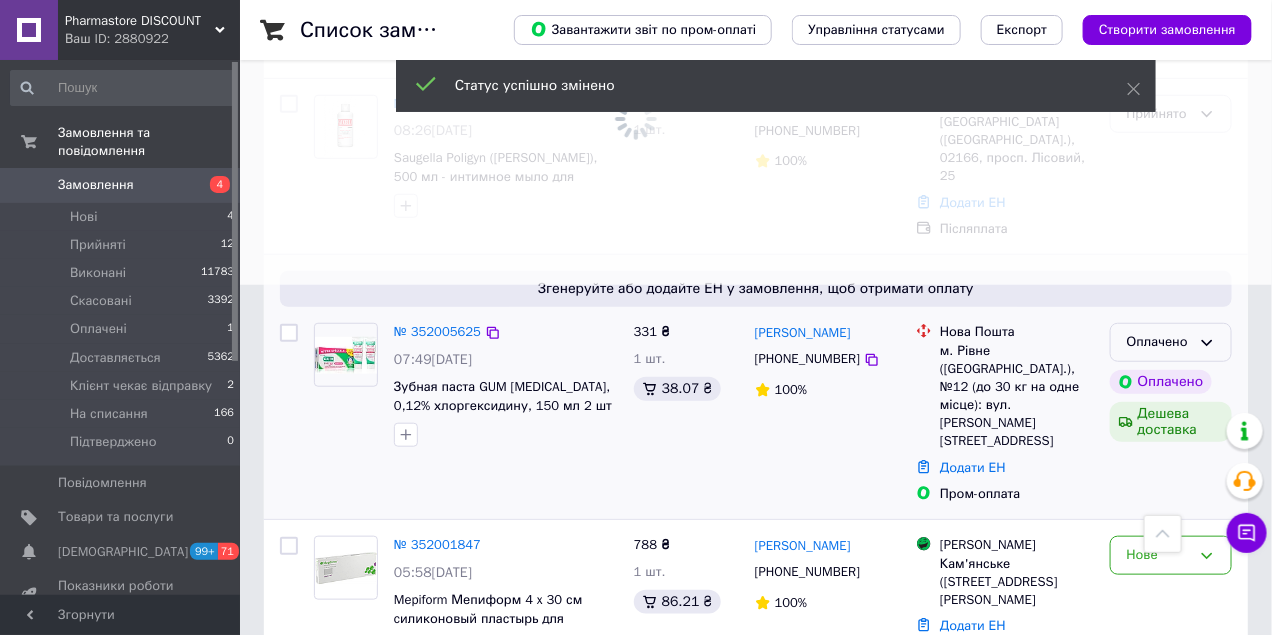 click on "Оплачено" at bounding box center (1171, 342) 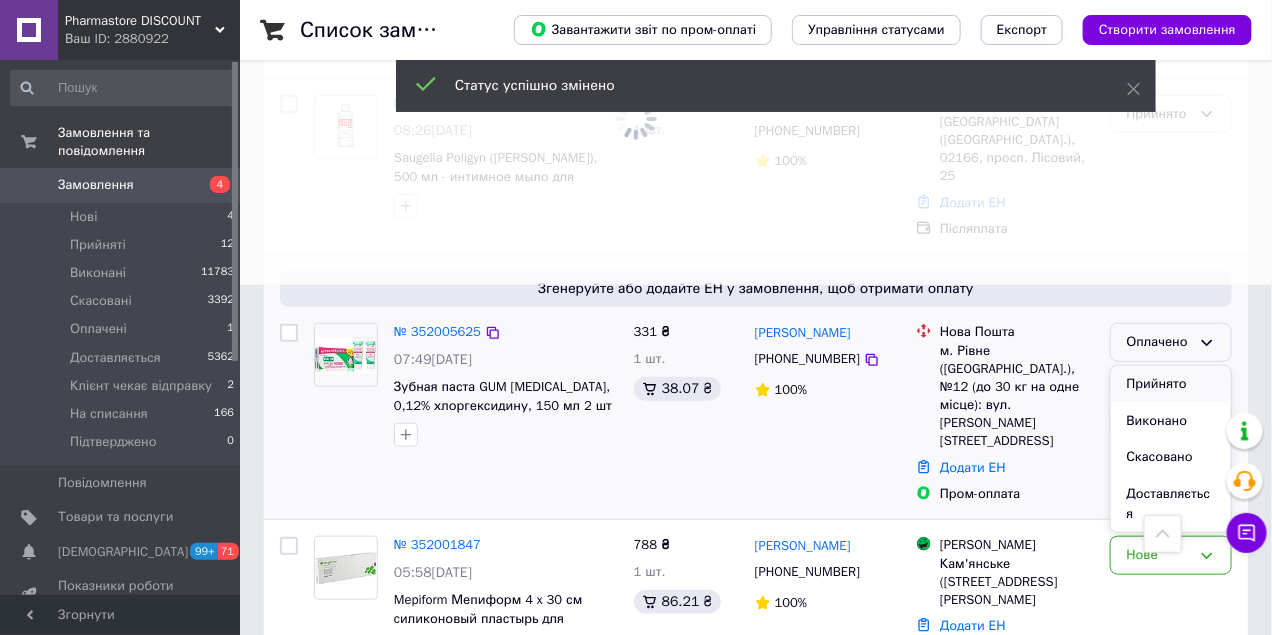 click on "Прийнято" at bounding box center (1171, 384) 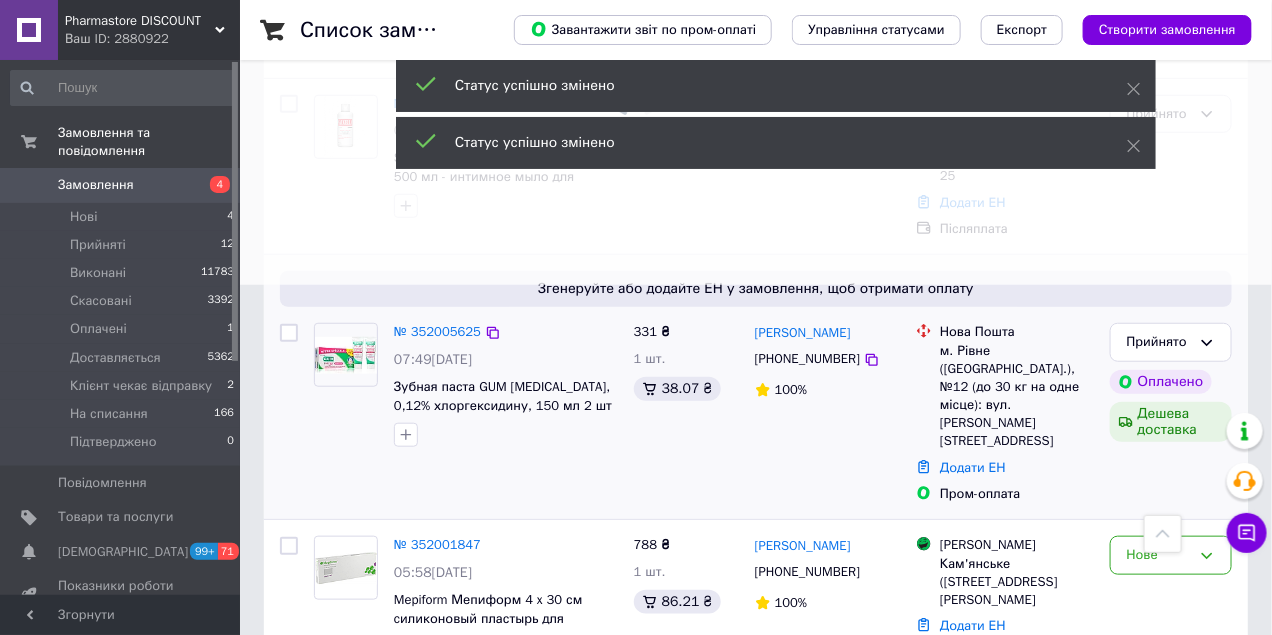 scroll, scrollTop: 500, scrollLeft: 0, axis: vertical 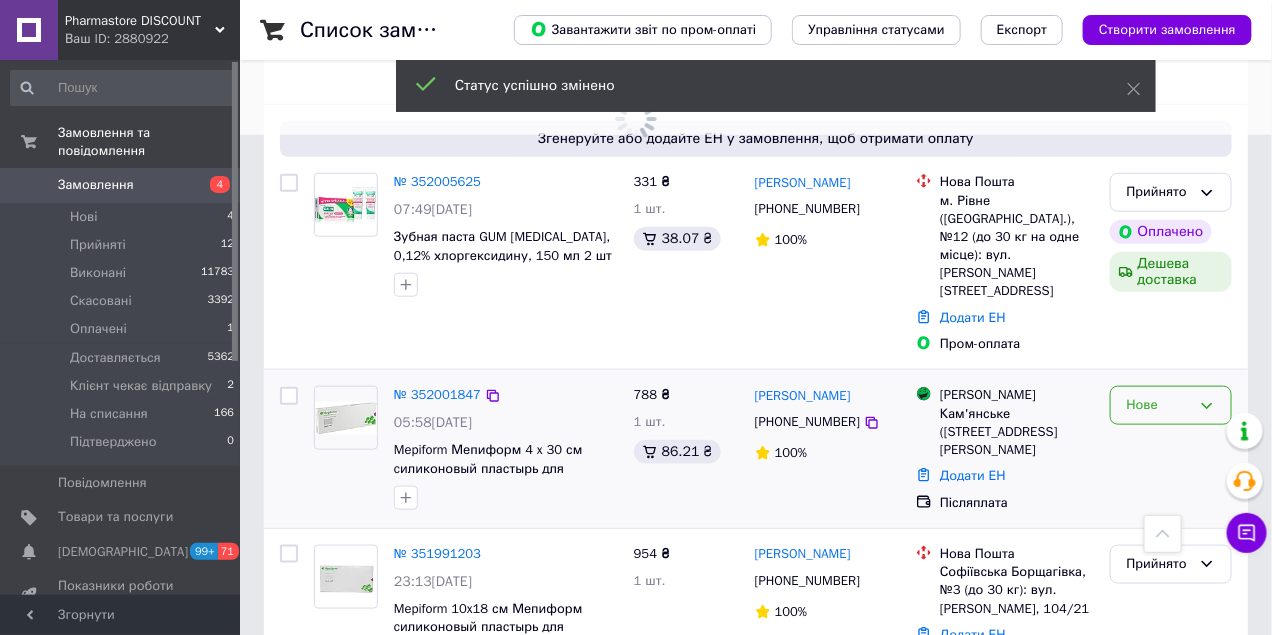 click on "Нове" at bounding box center [1159, 405] 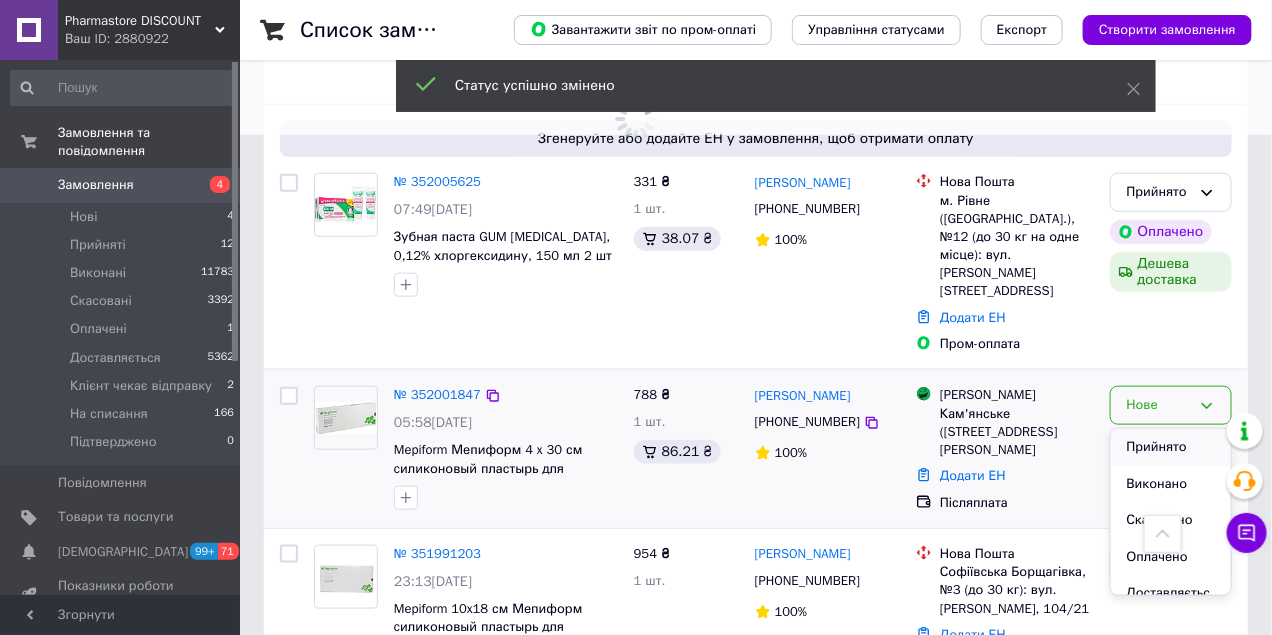 click on "Прийнято" at bounding box center (1171, 447) 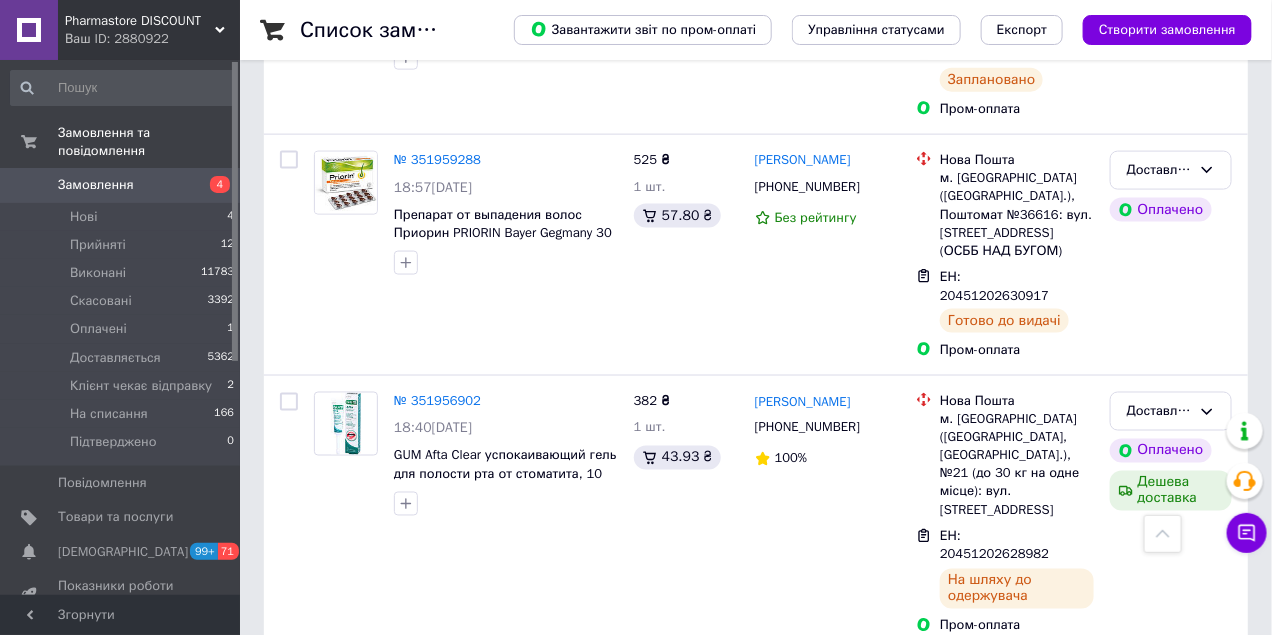 scroll, scrollTop: 3654, scrollLeft: 0, axis: vertical 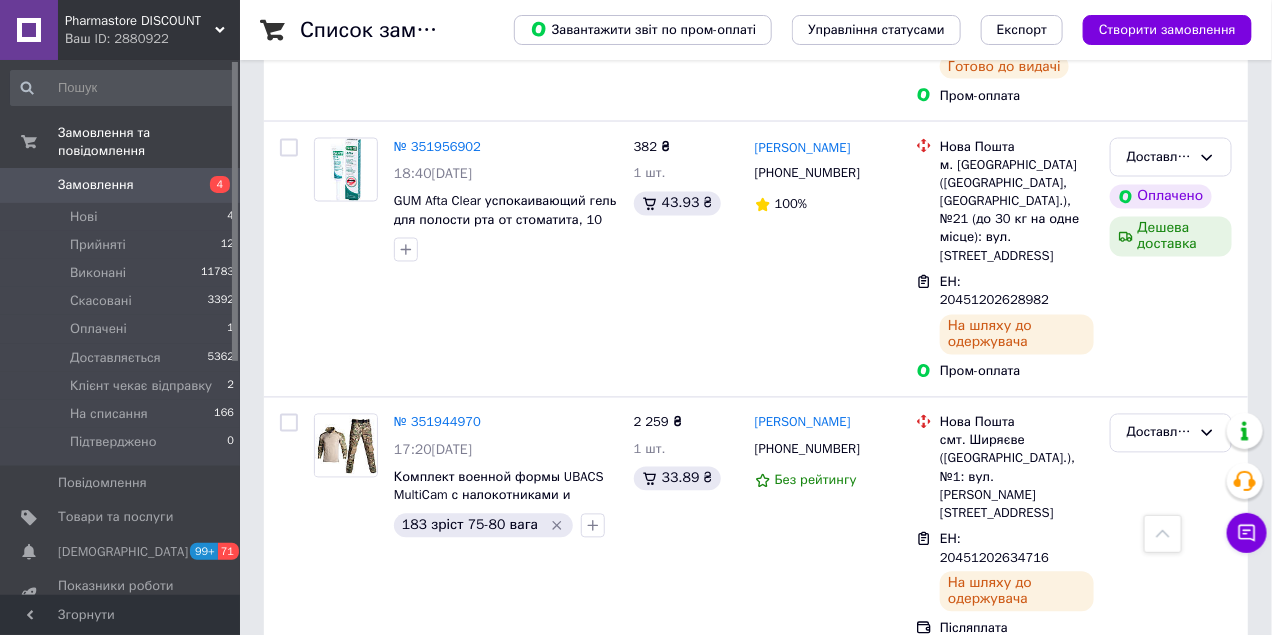 click 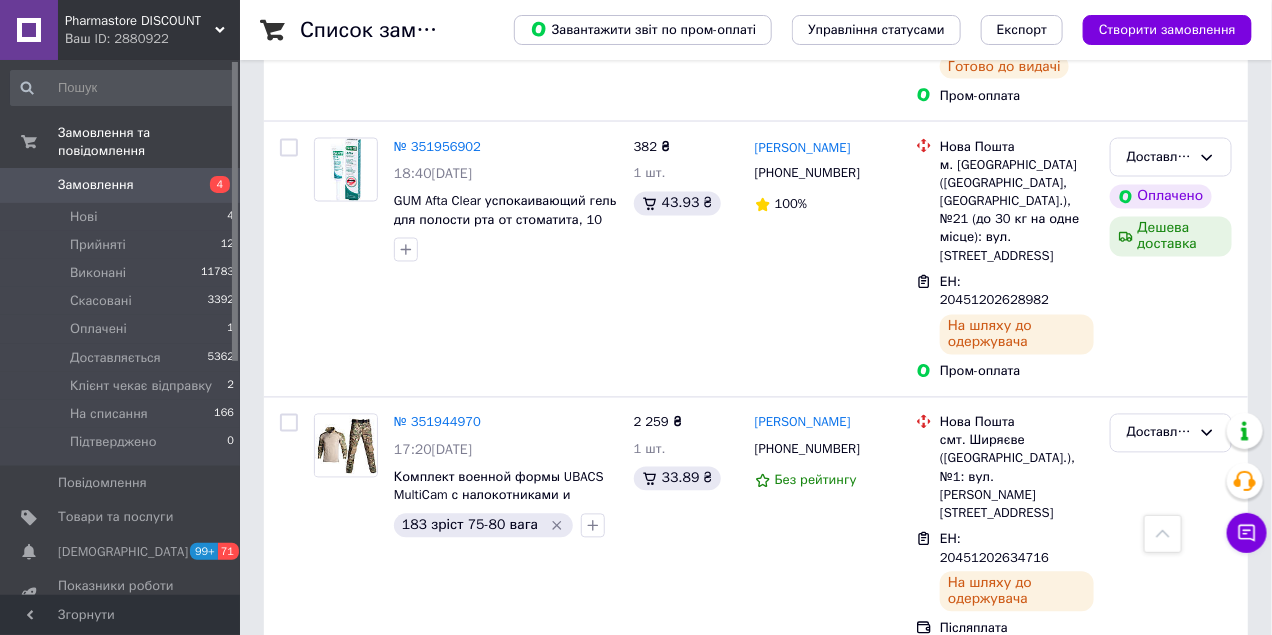 click on "№ 351917337" at bounding box center [437, 680] 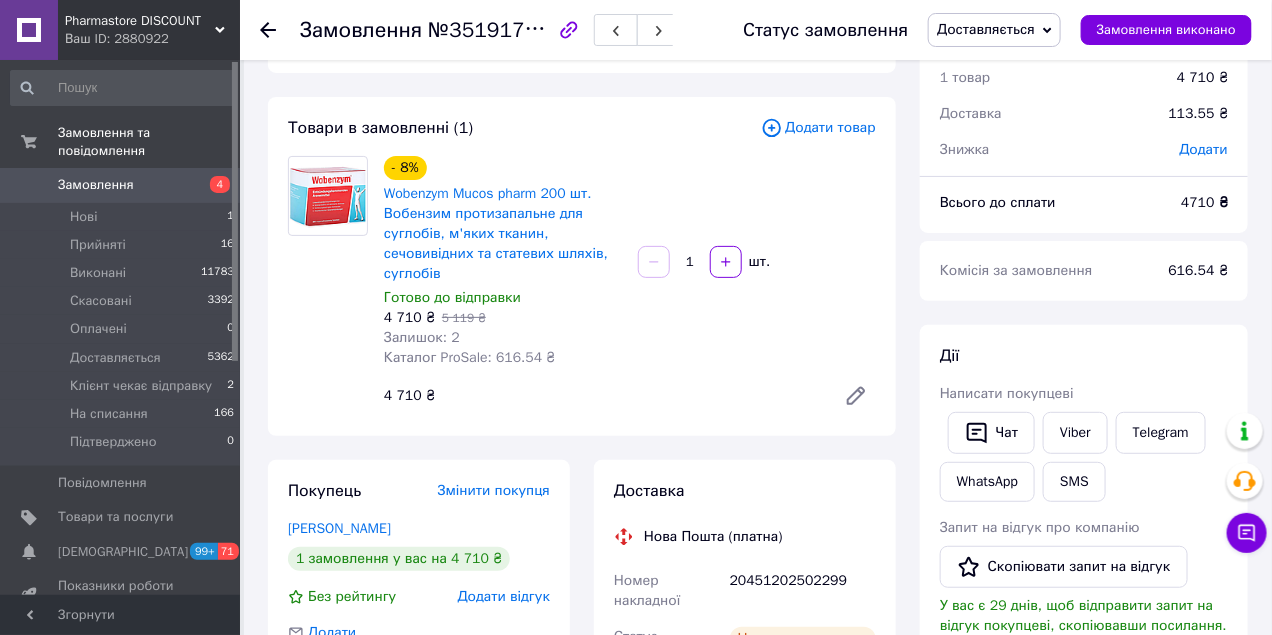 scroll, scrollTop: 200, scrollLeft: 0, axis: vertical 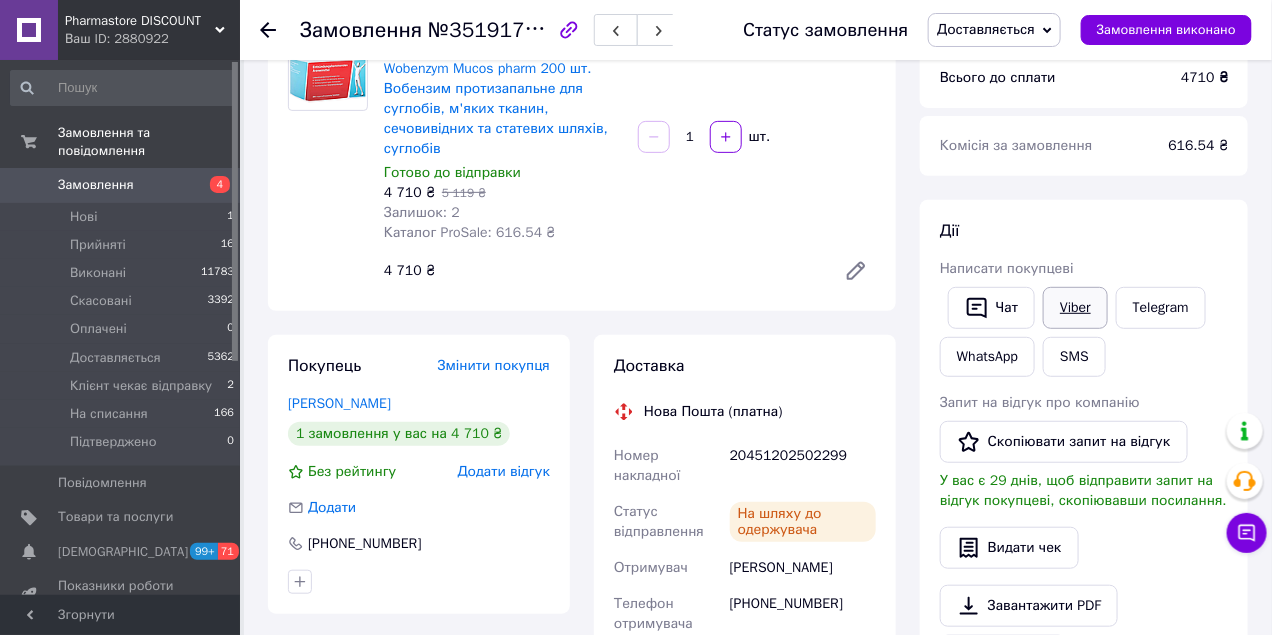 click on "Viber" at bounding box center [1075, 308] 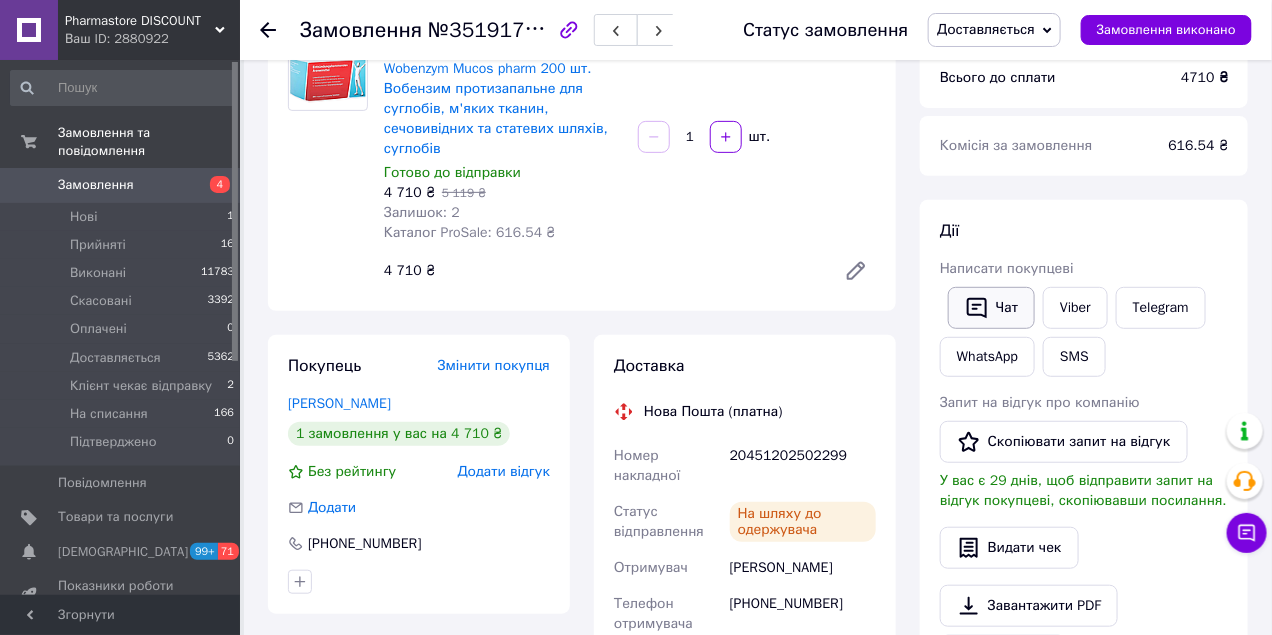 click on "Чат" at bounding box center [991, 308] 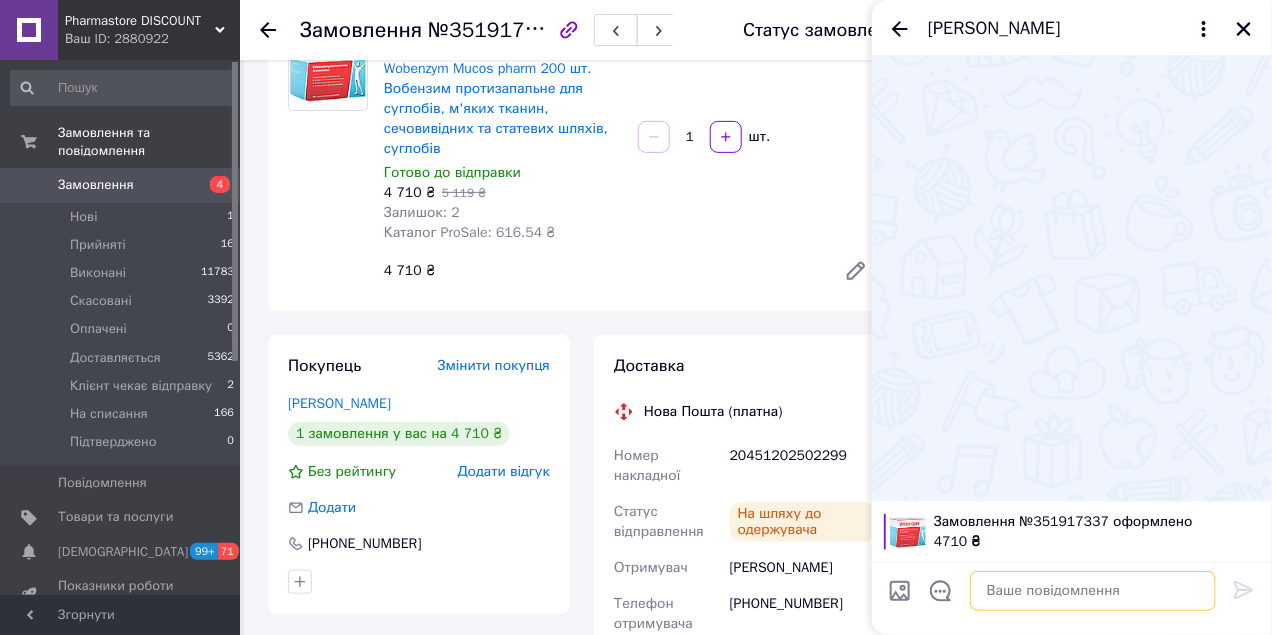 click at bounding box center (1093, 591) 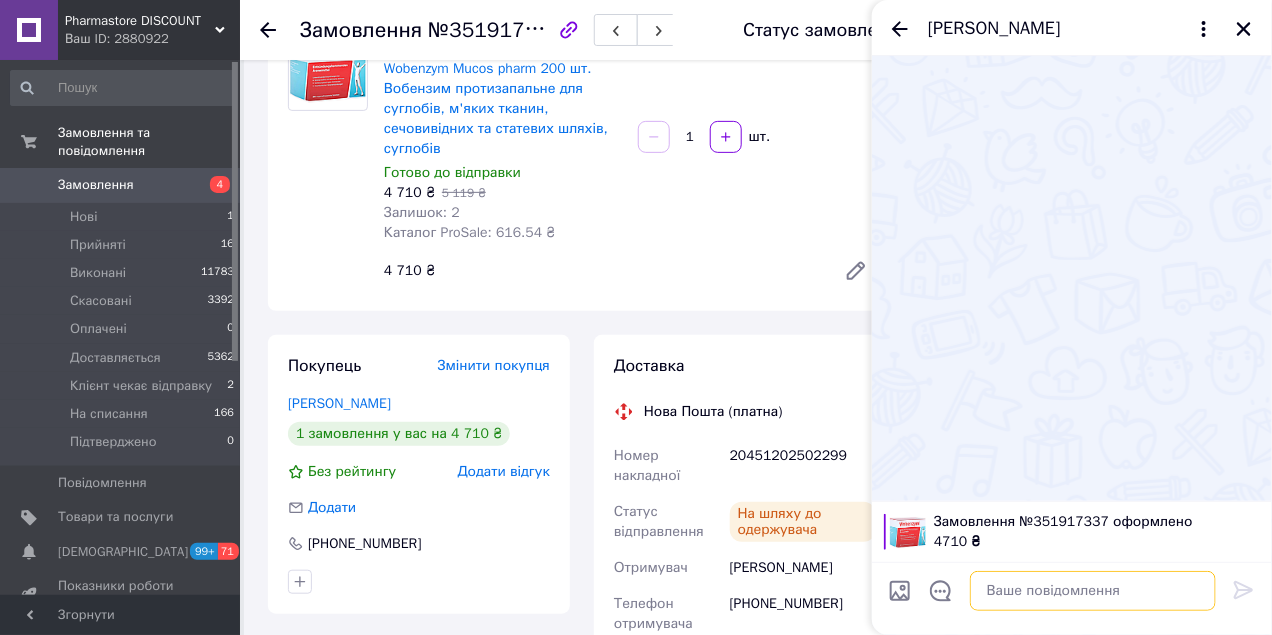 paste on "20451202502299" 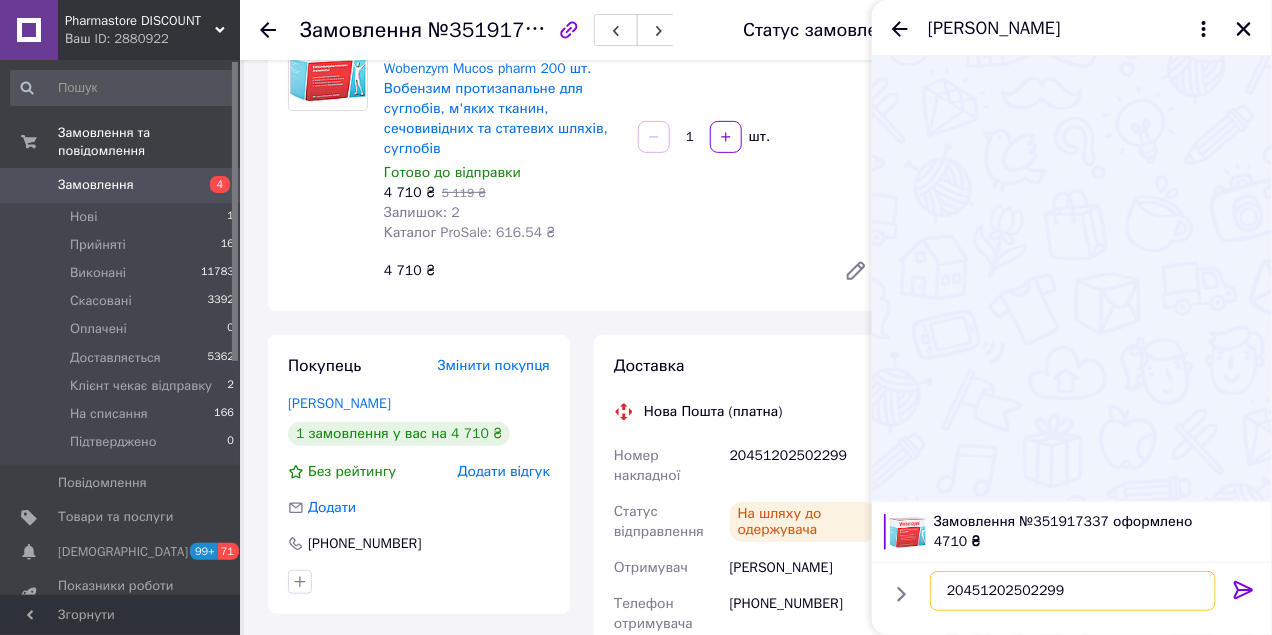 type on "20451202502299" 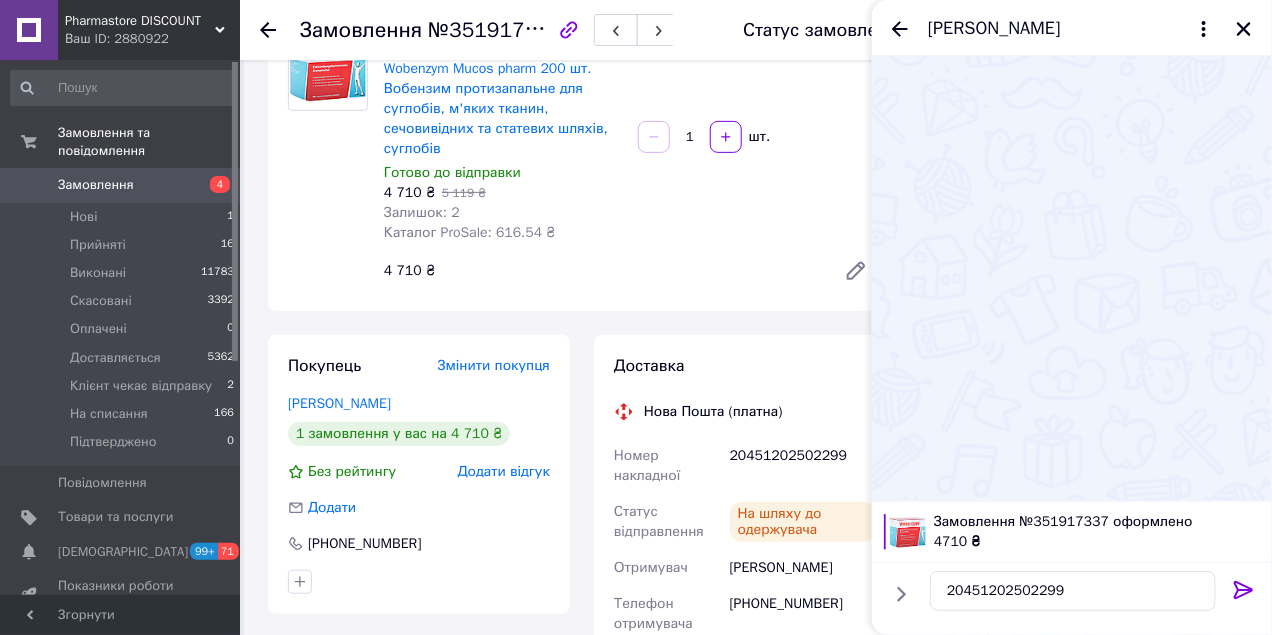click 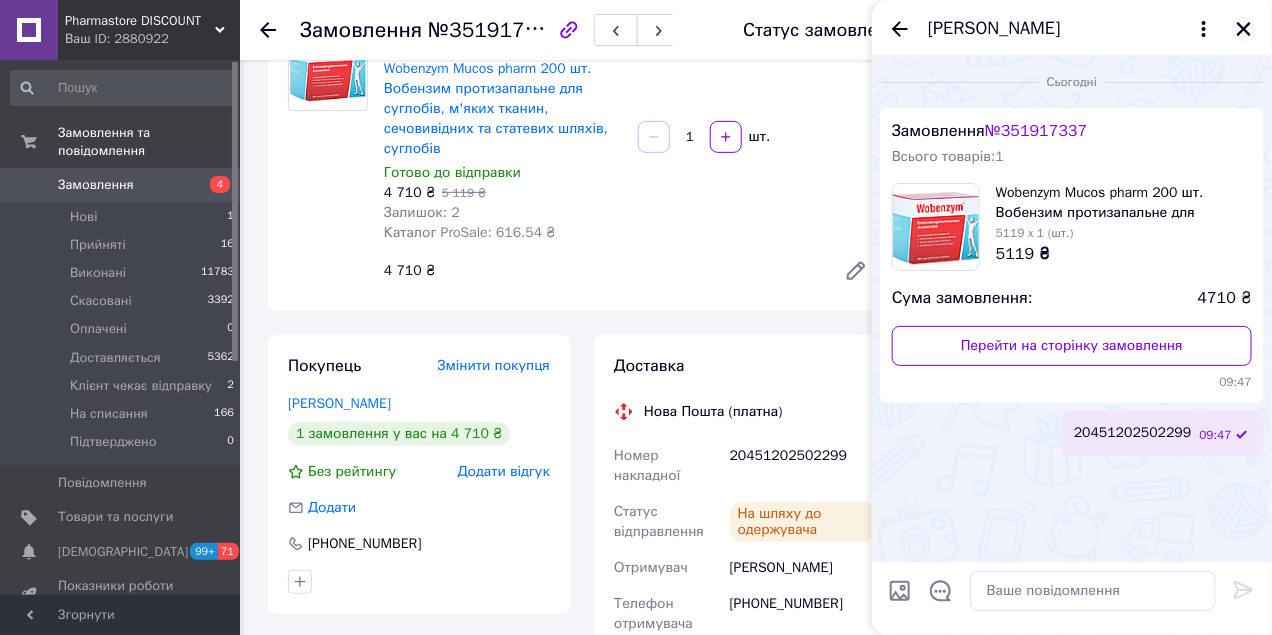 click 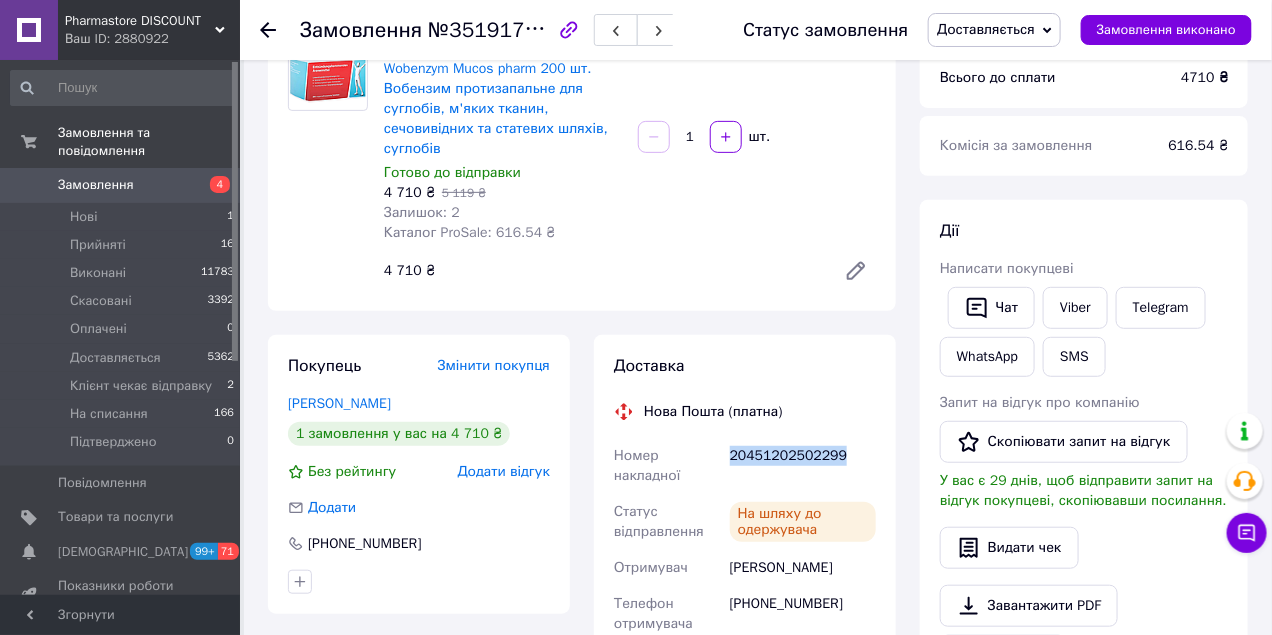 drag, startPoint x: 839, startPoint y: 460, endPoint x: 728, endPoint y: 455, distance: 111.11256 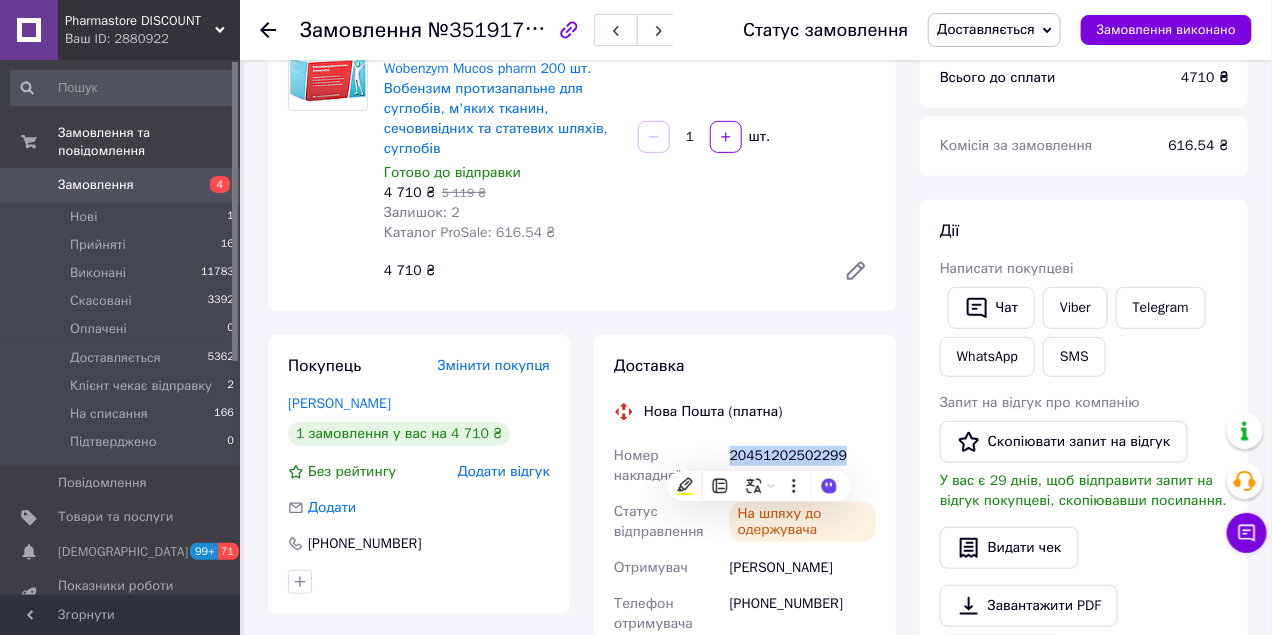 copy on "20451202502299" 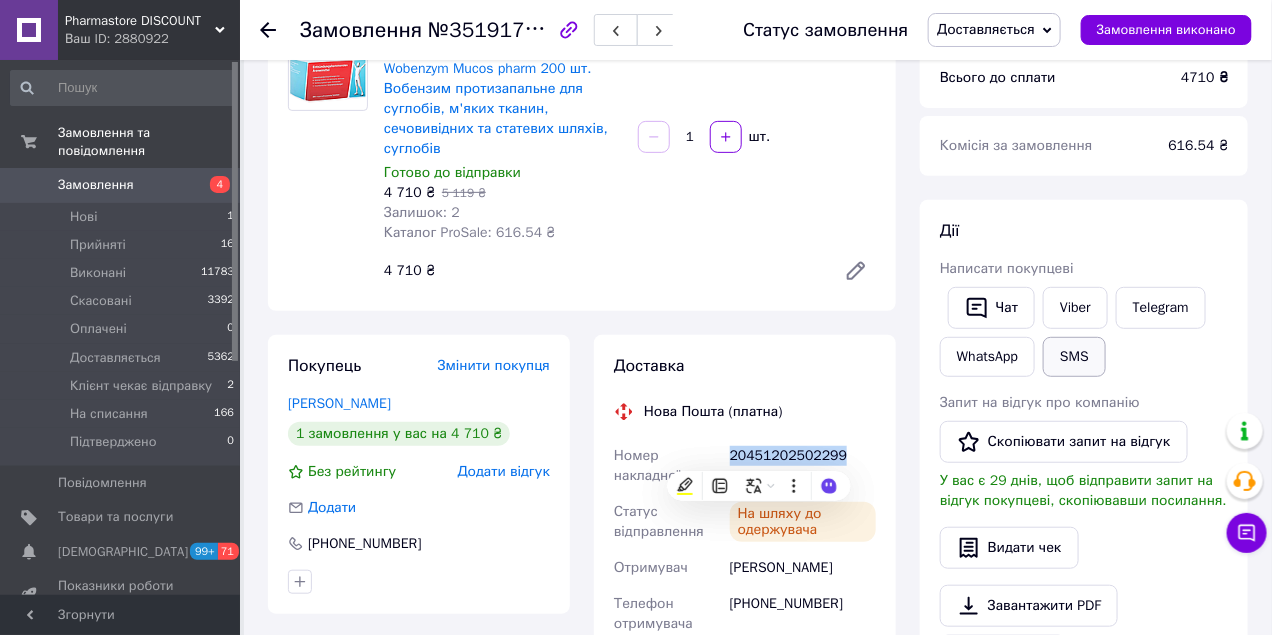 click on "SMS" at bounding box center (1074, 357) 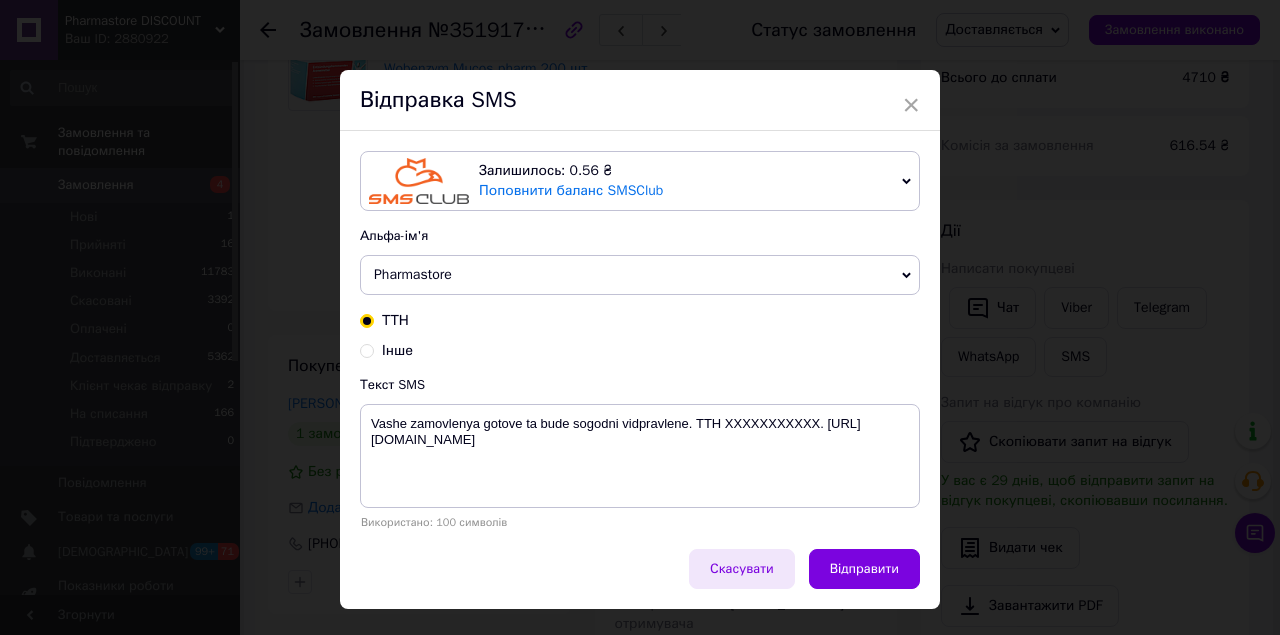 click on "Скасувати" at bounding box center [742, 569] 